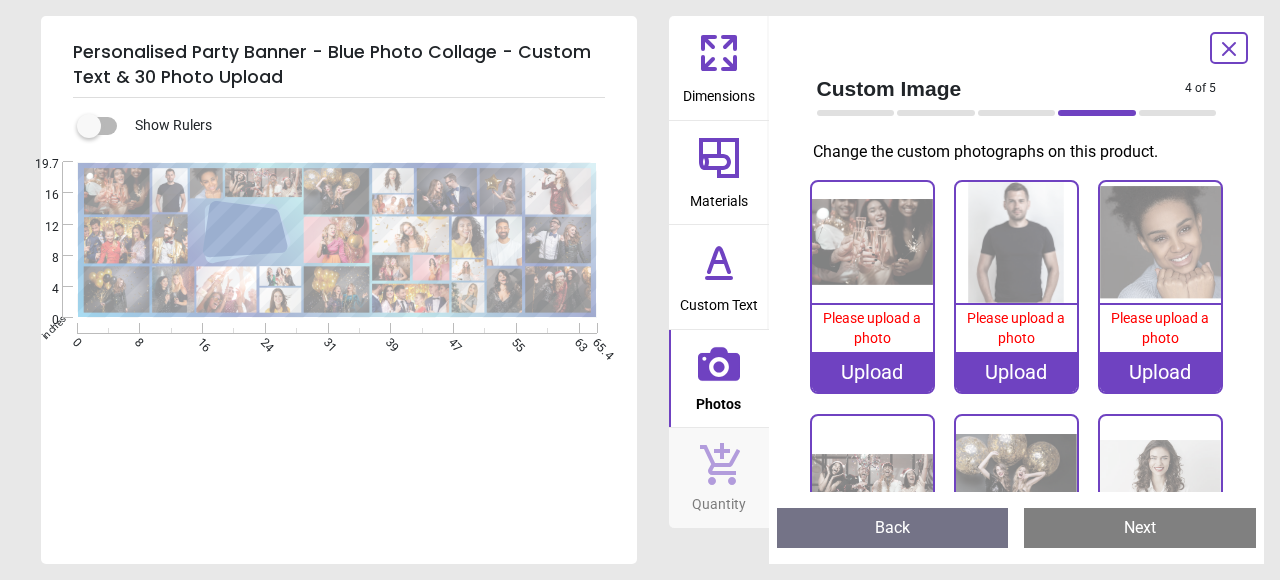 scroll, scrollTop: 0, scrollLeft: 0, axis: both 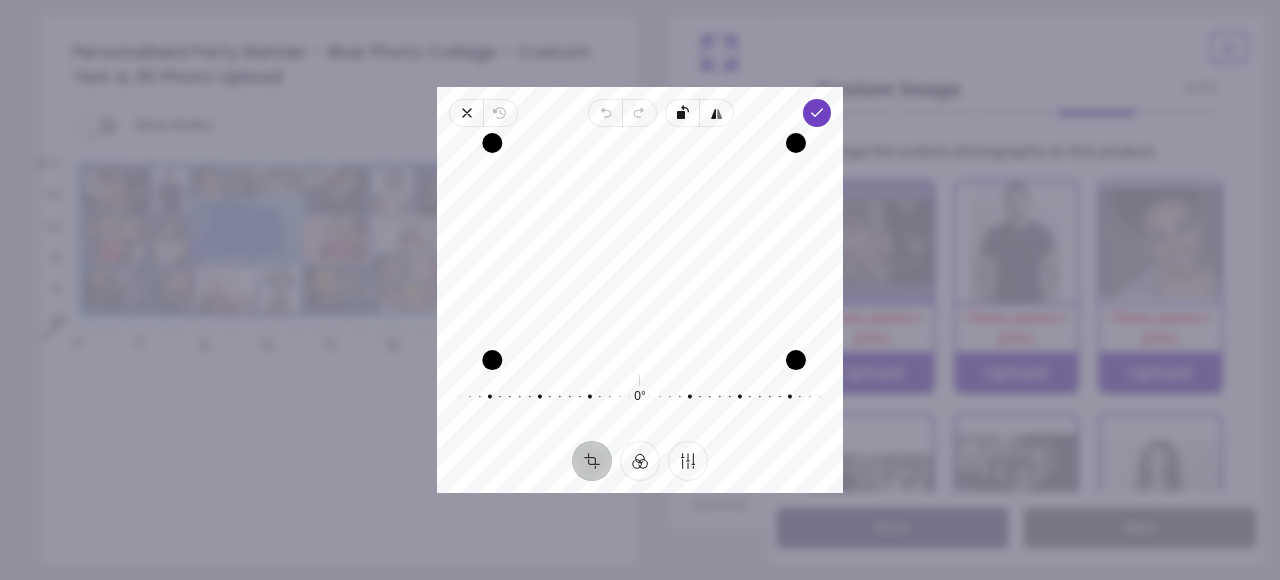 click on "Close   Revert       Undo   Redo     Rotate left   Flip horizontal       Done       Crop     Filter     Finetune         Recenter         0°   Reset" at bounding box center (640, 290) 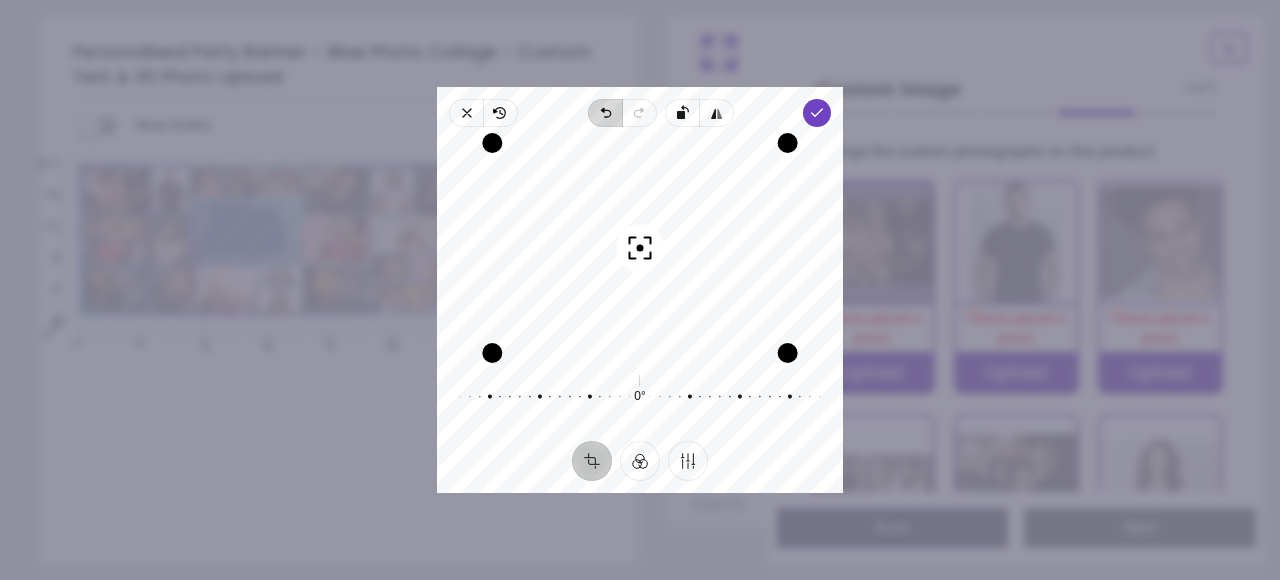 click 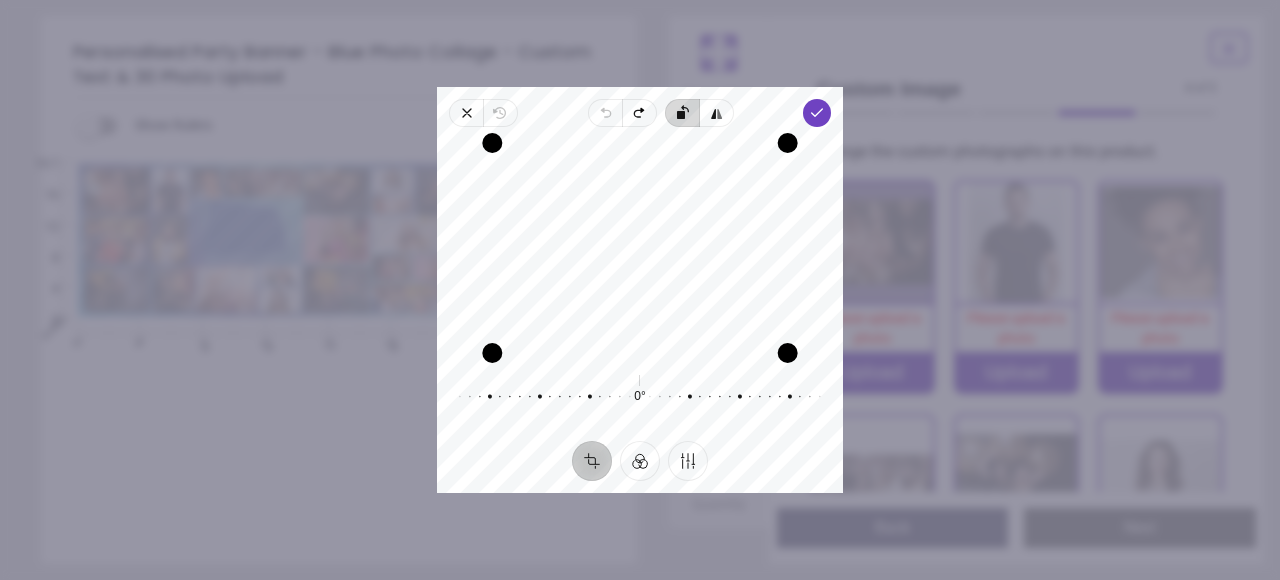 click 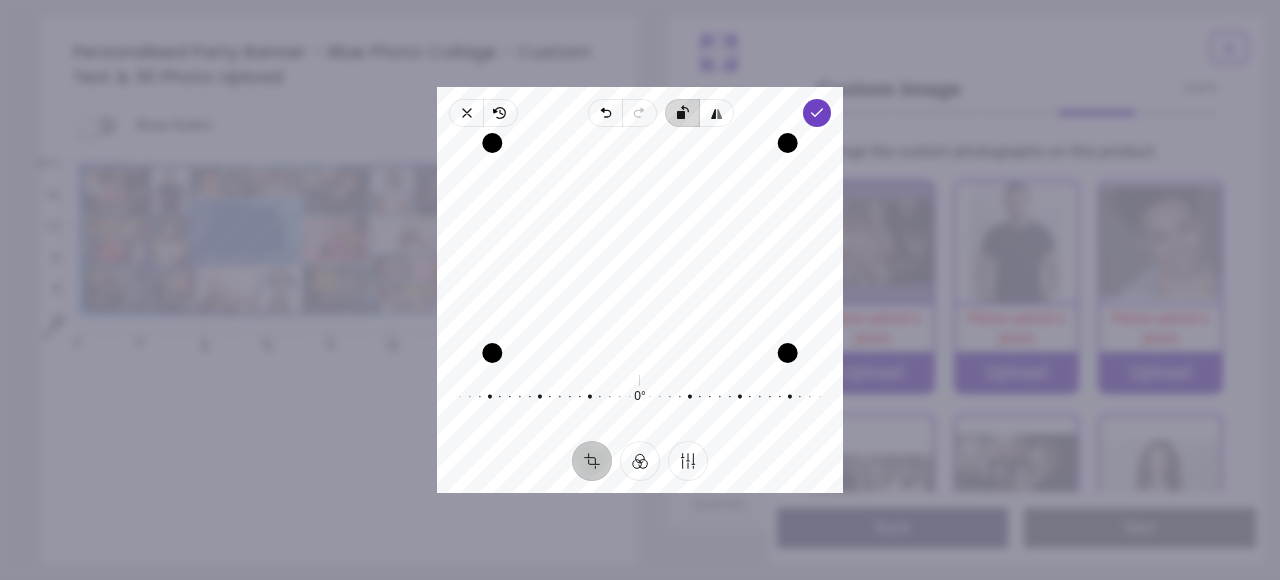 click 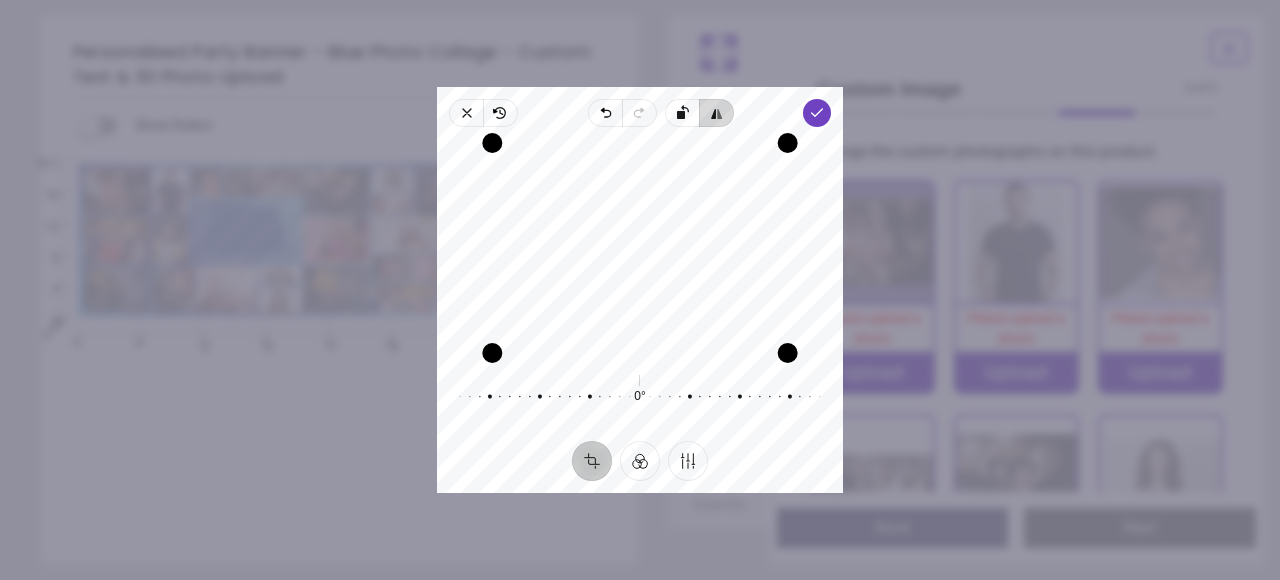 click 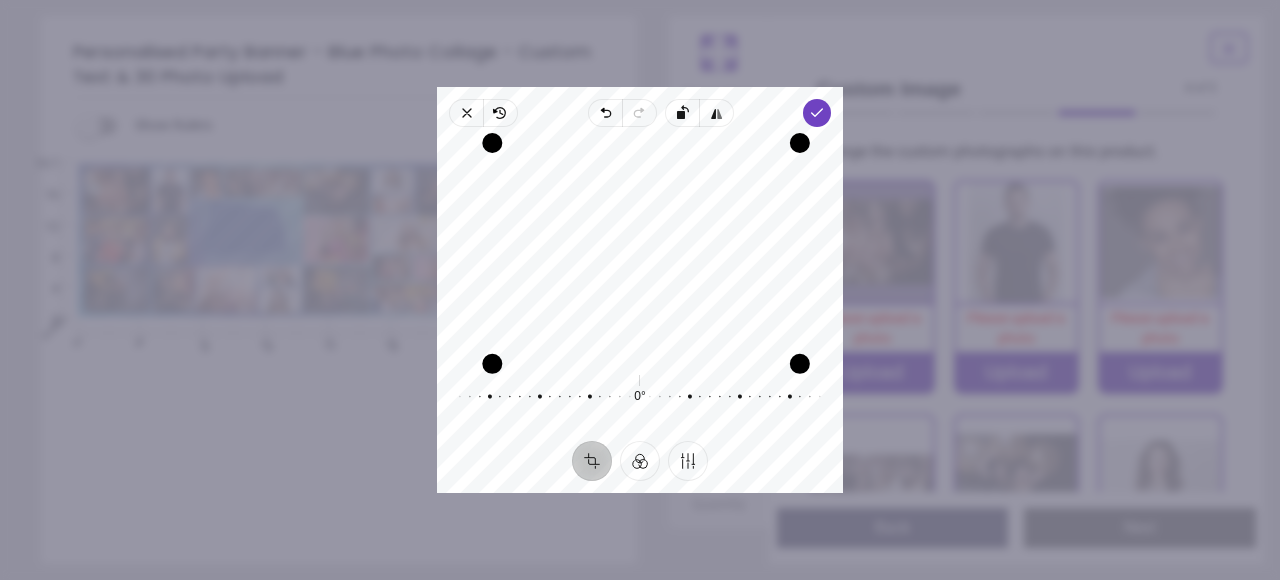 drag, startPoint x: 788, startPoint y: 354, endPoint x: 784, endPoint y: 616, distance: 262.03052 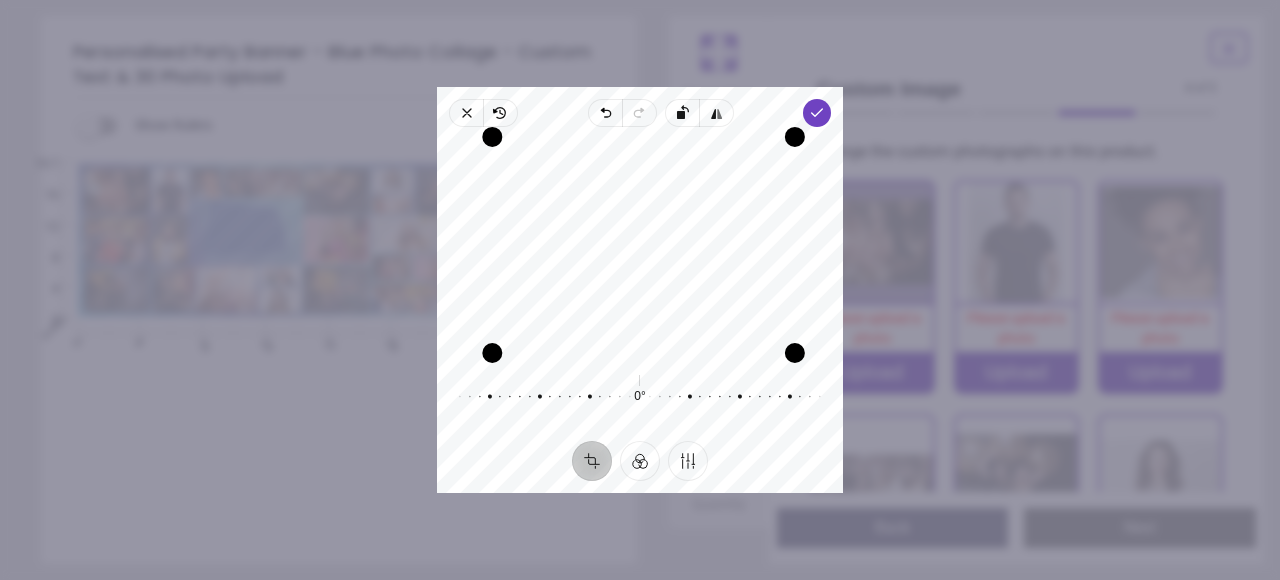 drag, startPoint x: 784, startPoint y: 134, endPoint x: 752, endPoint y: 24, distance: 114.56003 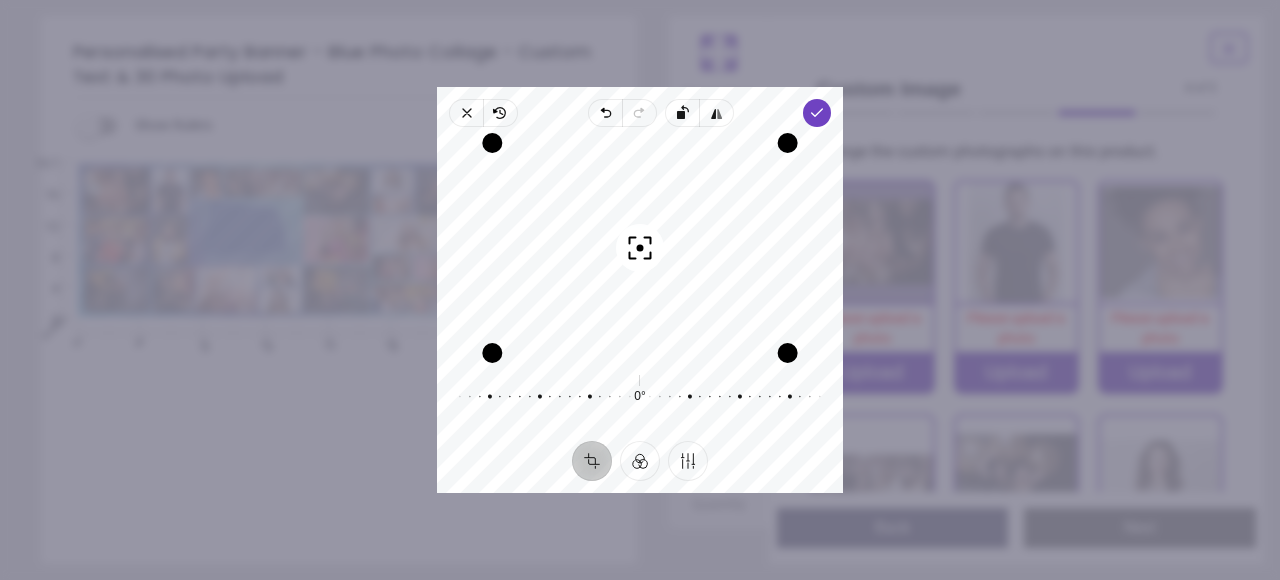 click 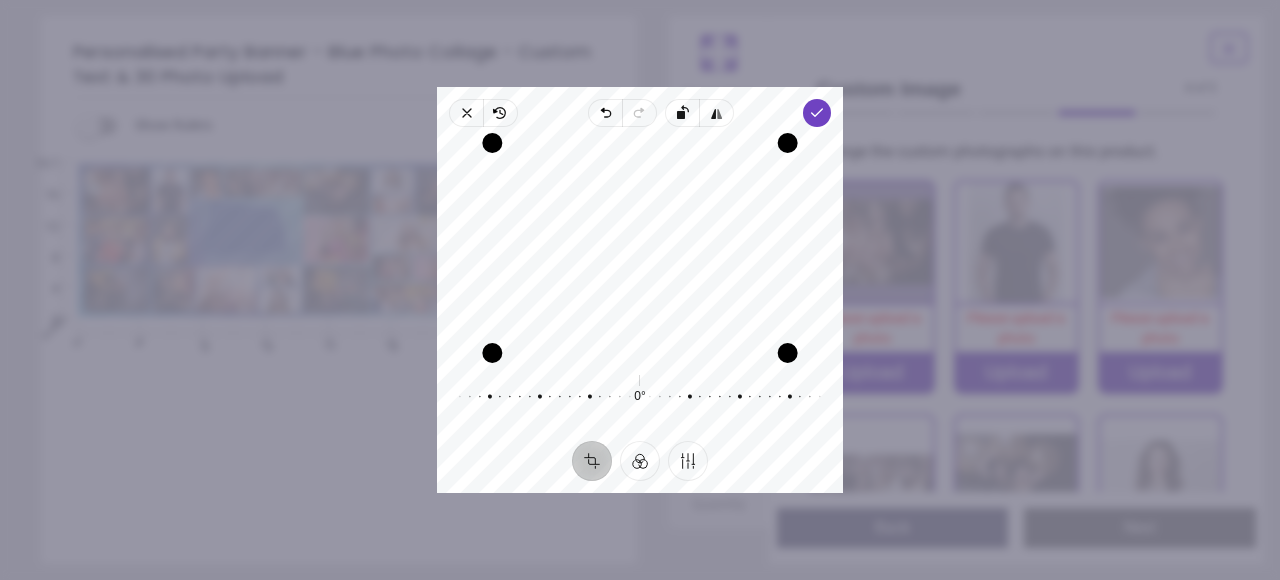 drag, startPoint x: 671, startPoint y: 163, endPoint x: 574, endPoint y: 273, distance: 146.65947 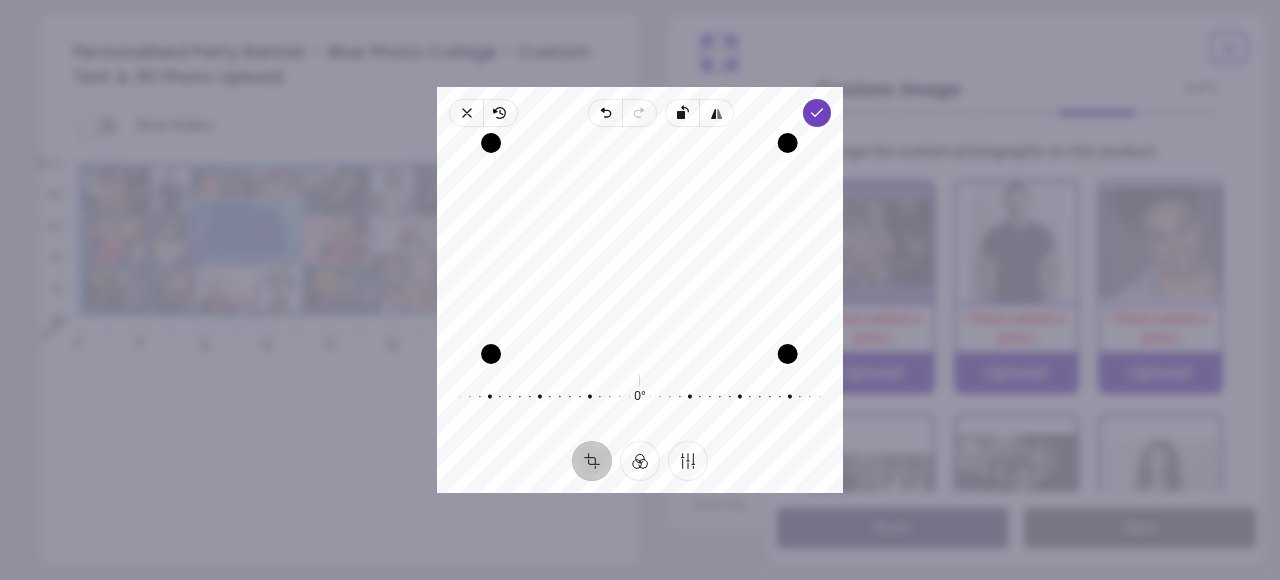 drag, startPoint x: 488, startPoint y: 352, endPoint x: 578, endPoint y: 445, distance: 129.41792 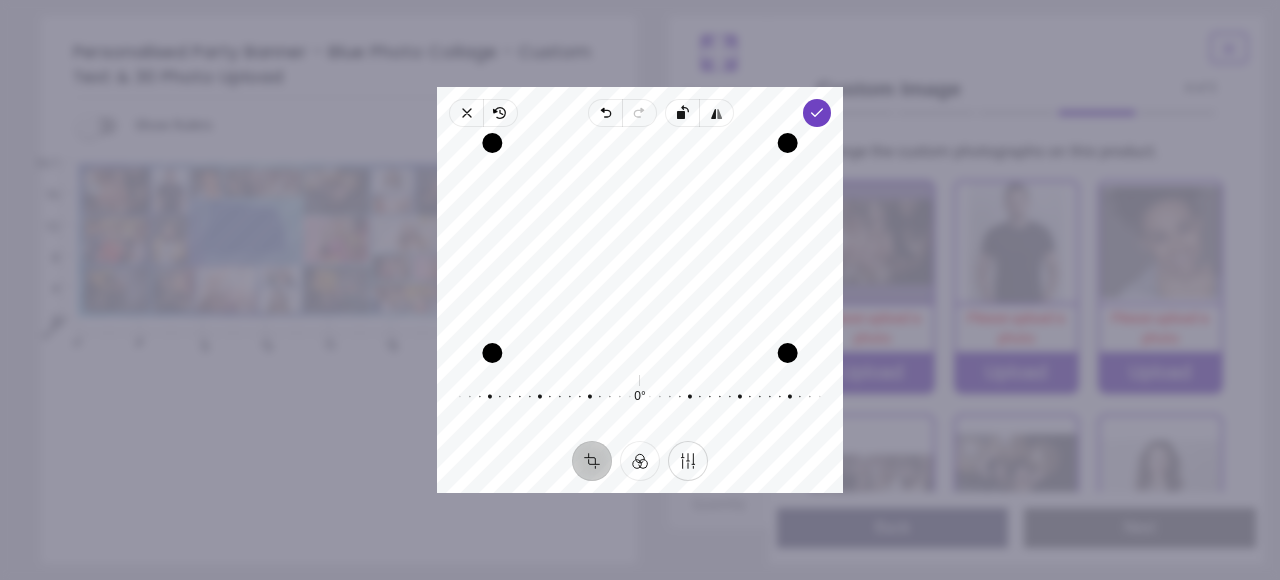 click on "Finetune" at bounding box center [688, 461] 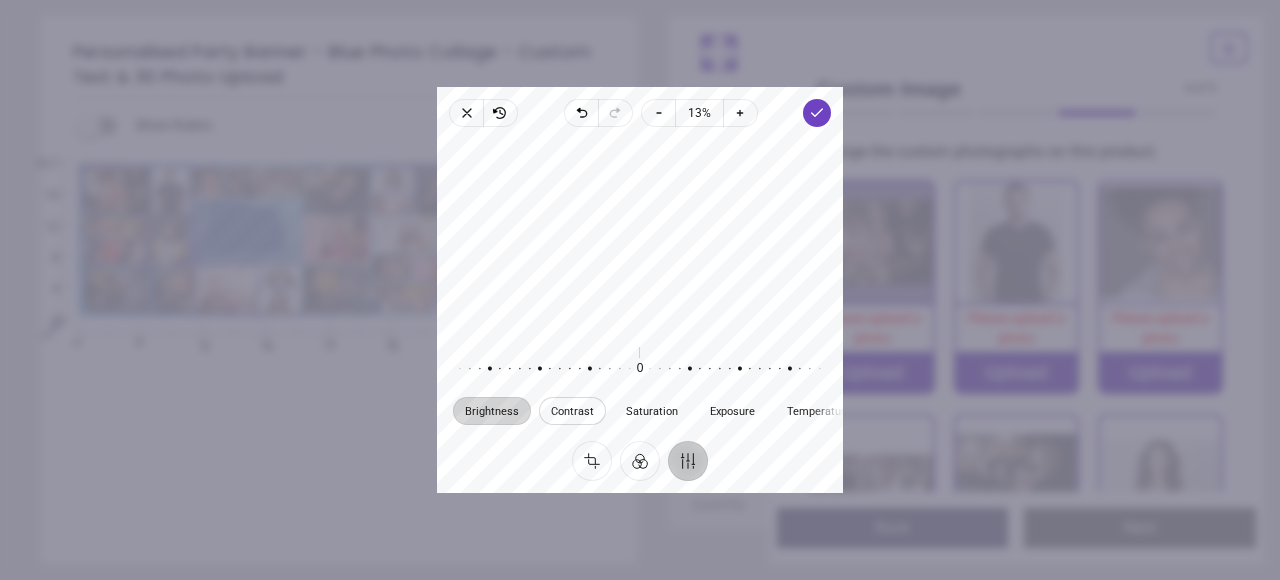 click on "Contrast" at bounding box center (572, 411) 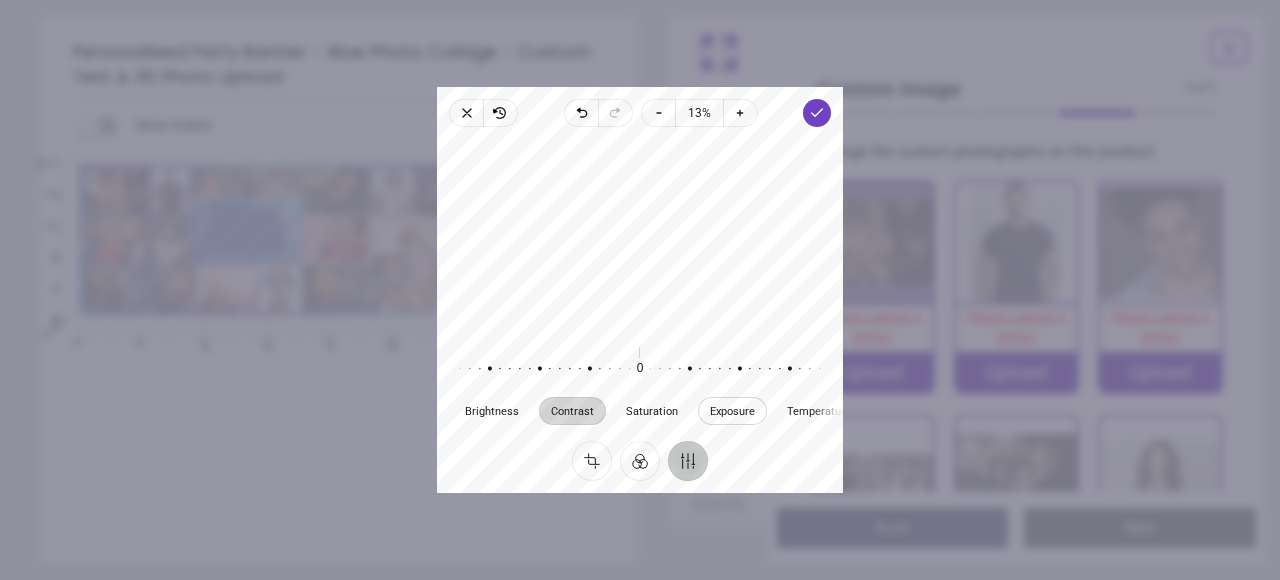 click on "Exposure" at bounding box center (732, 411) 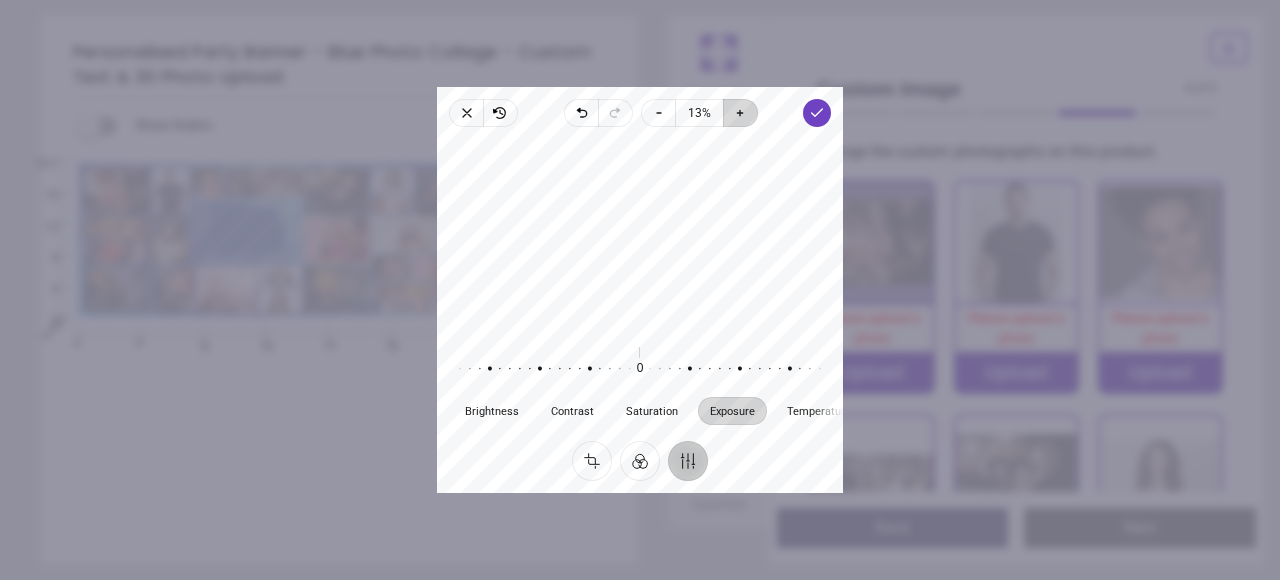 click on "Zoom in" at bounding box center (741, 113) 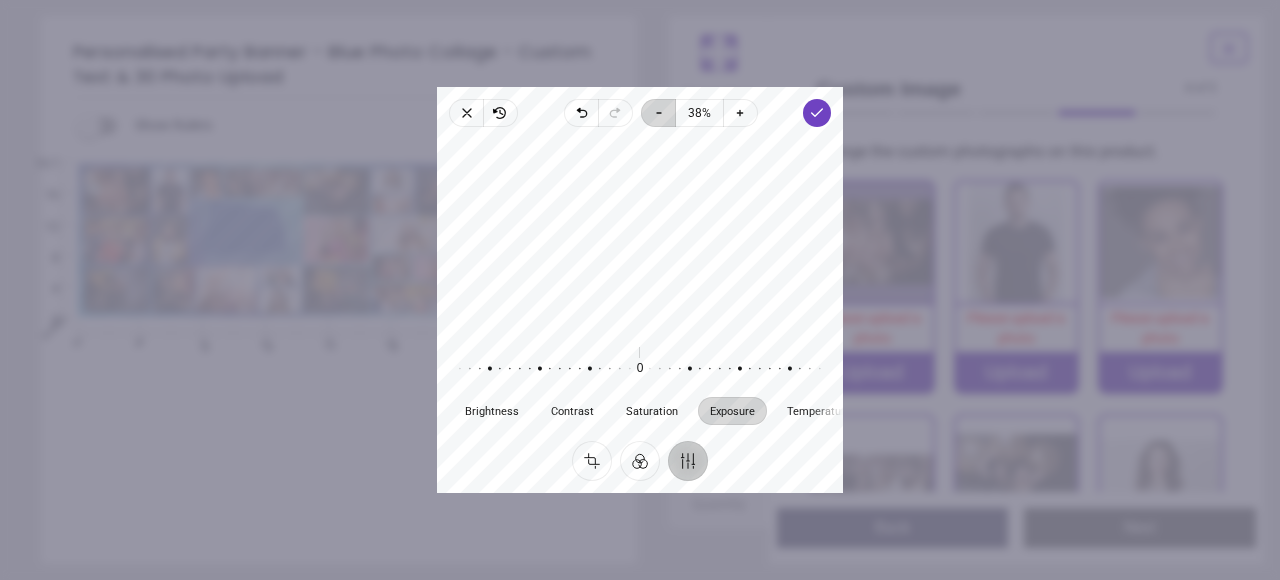 click 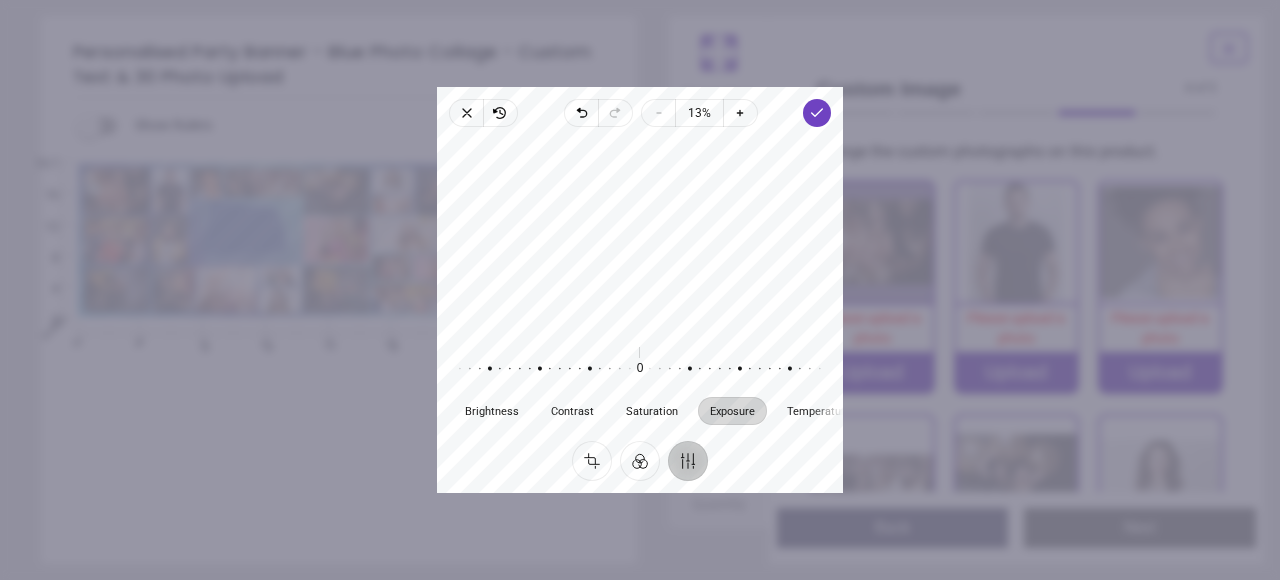 click on "Zoom out" at bounding box center [658, 113] 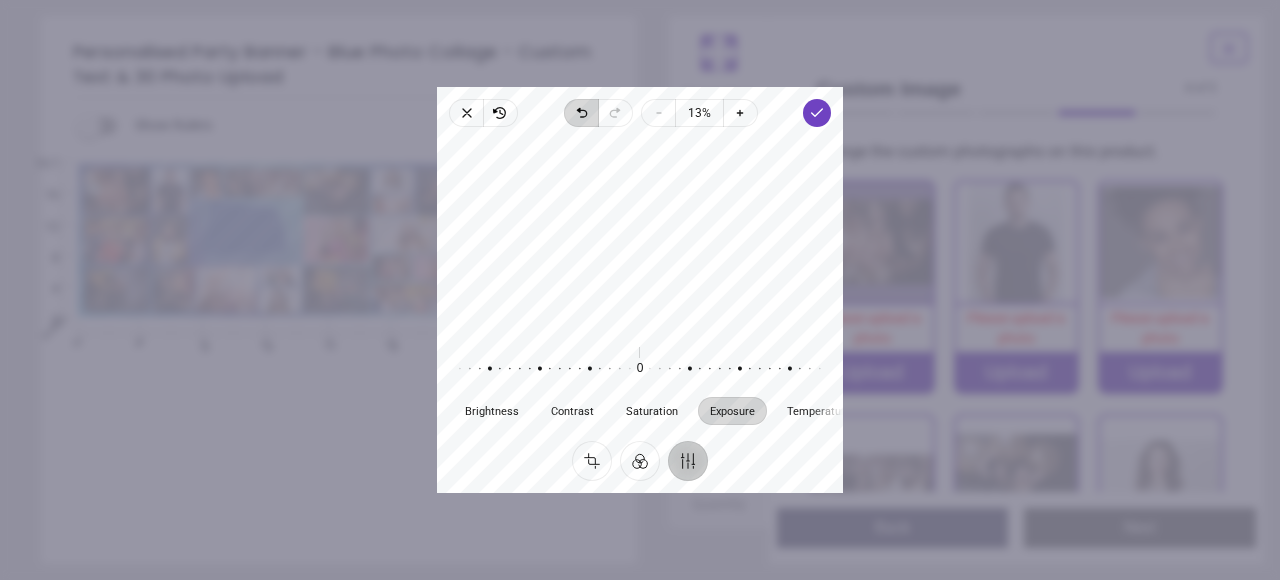 click 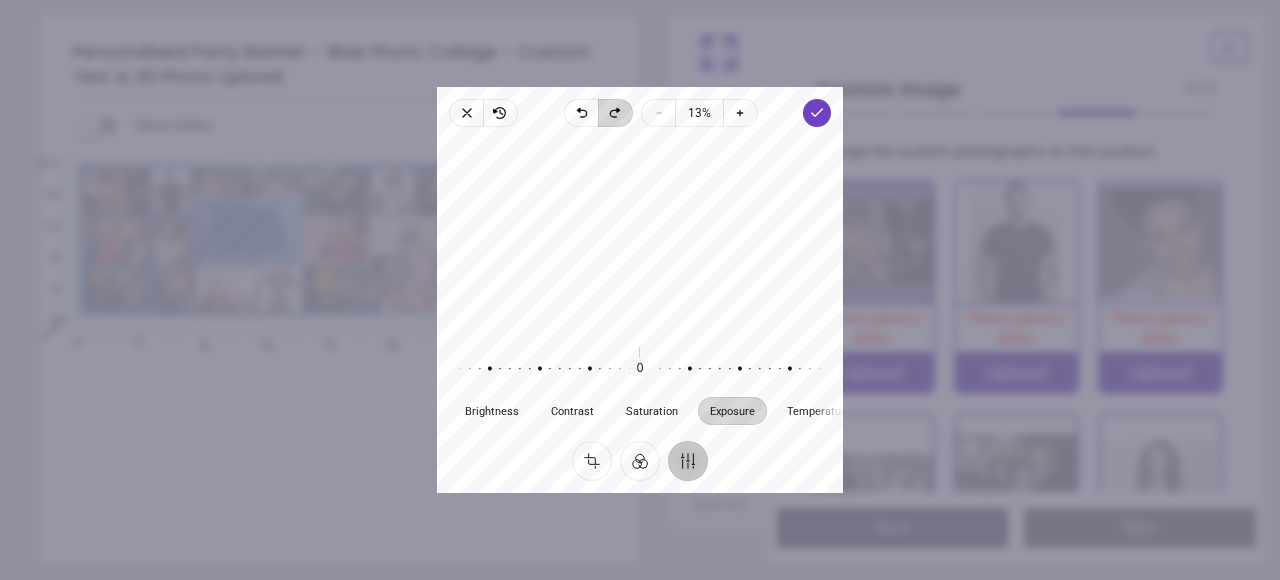 click 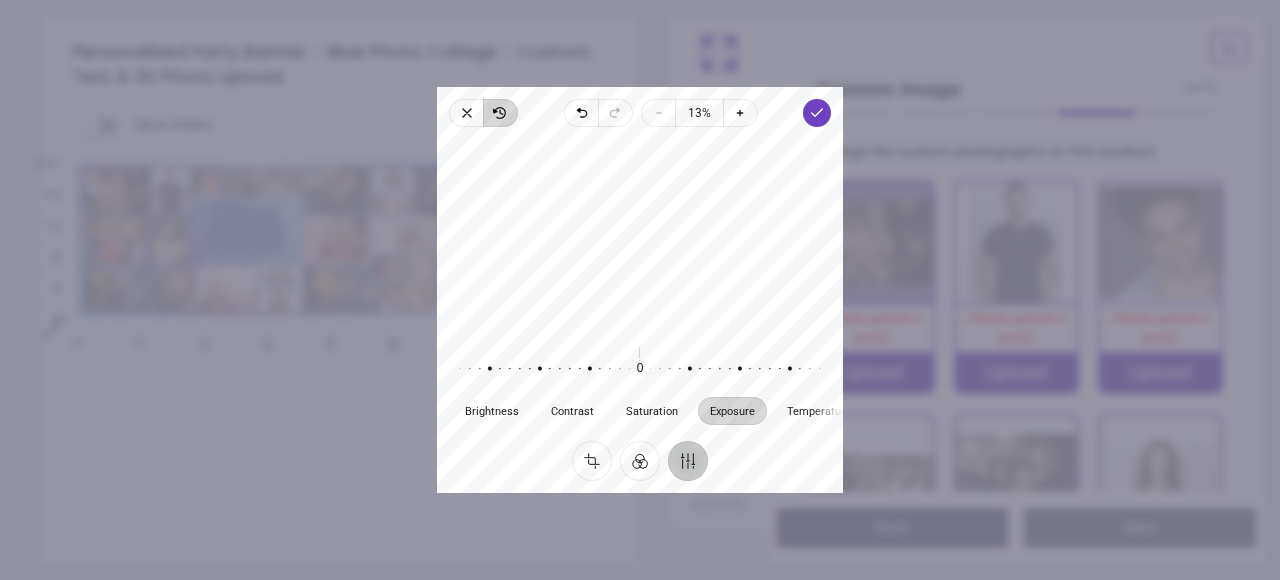 click 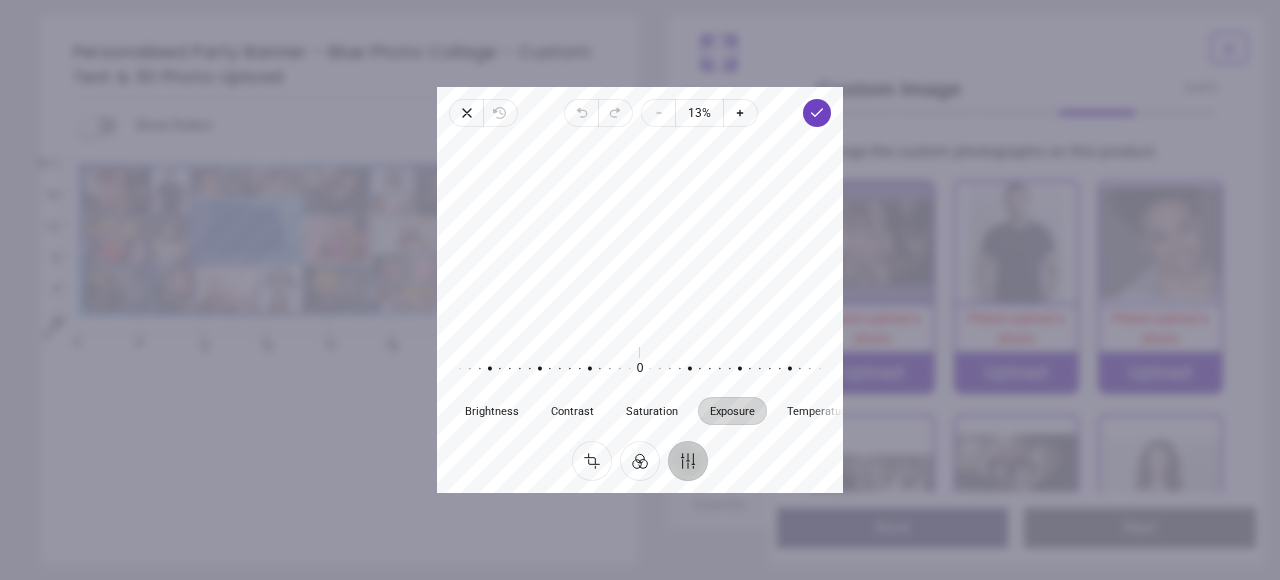 drag, startPoint x: 650, startPoint y: 244, endPoint x: 648, endPoint y: 325, distance: 81.02469 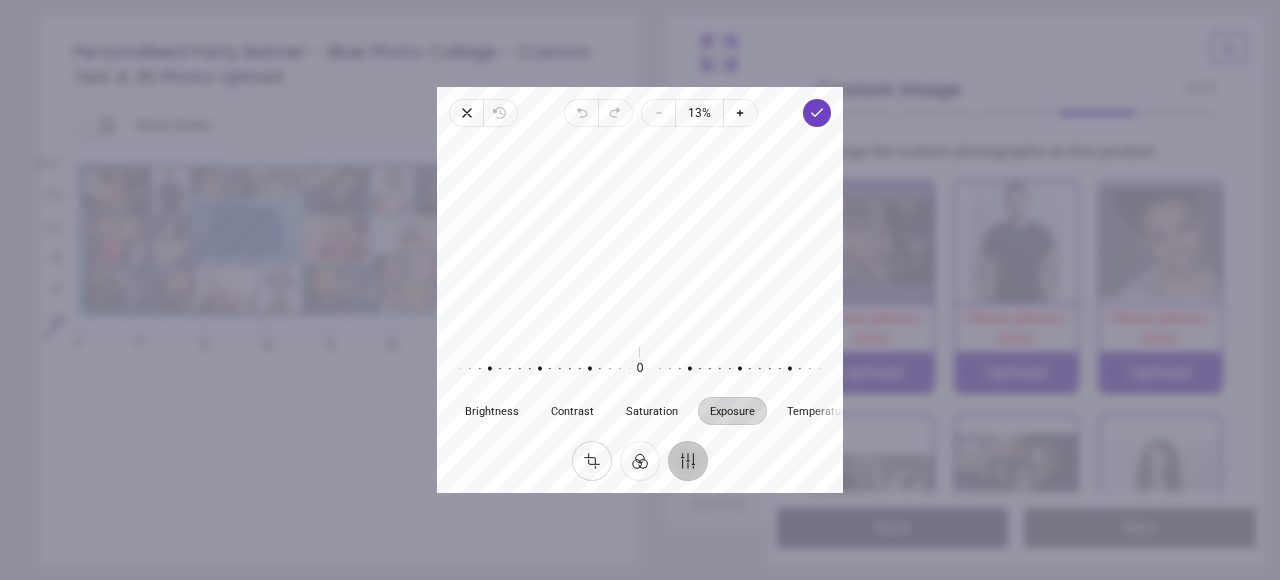 click on "Crop" at bounding box center [592, 461] 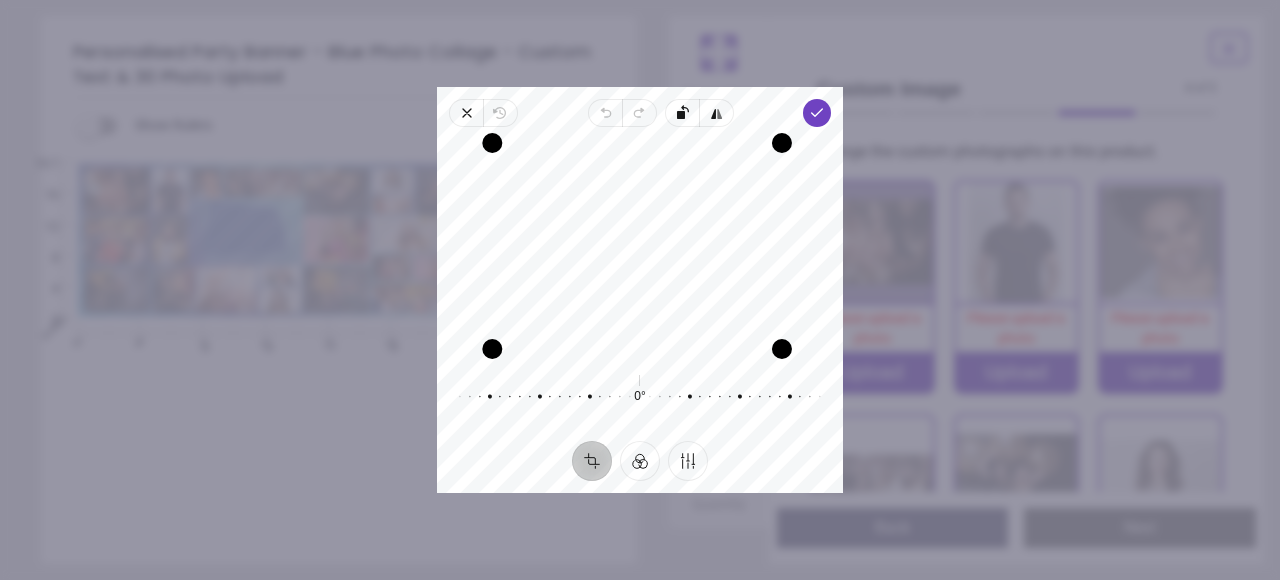 drag, startPoint x: 792, startPoint y: 352, endPoint x: 791, endPoint y: 340, distance: 12.0415945 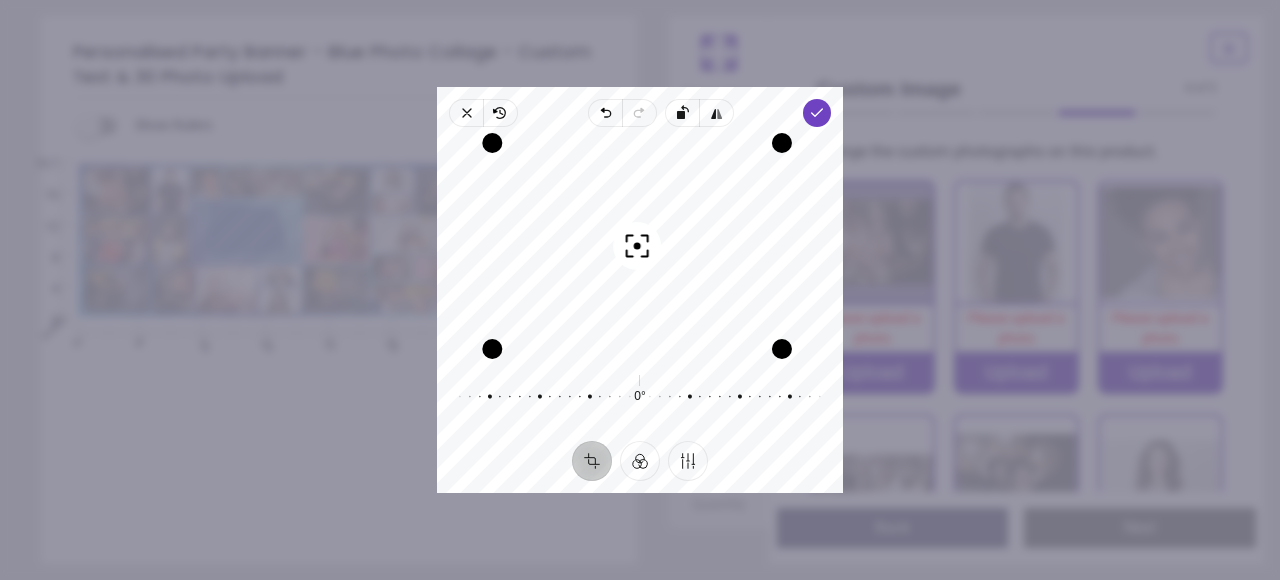 click 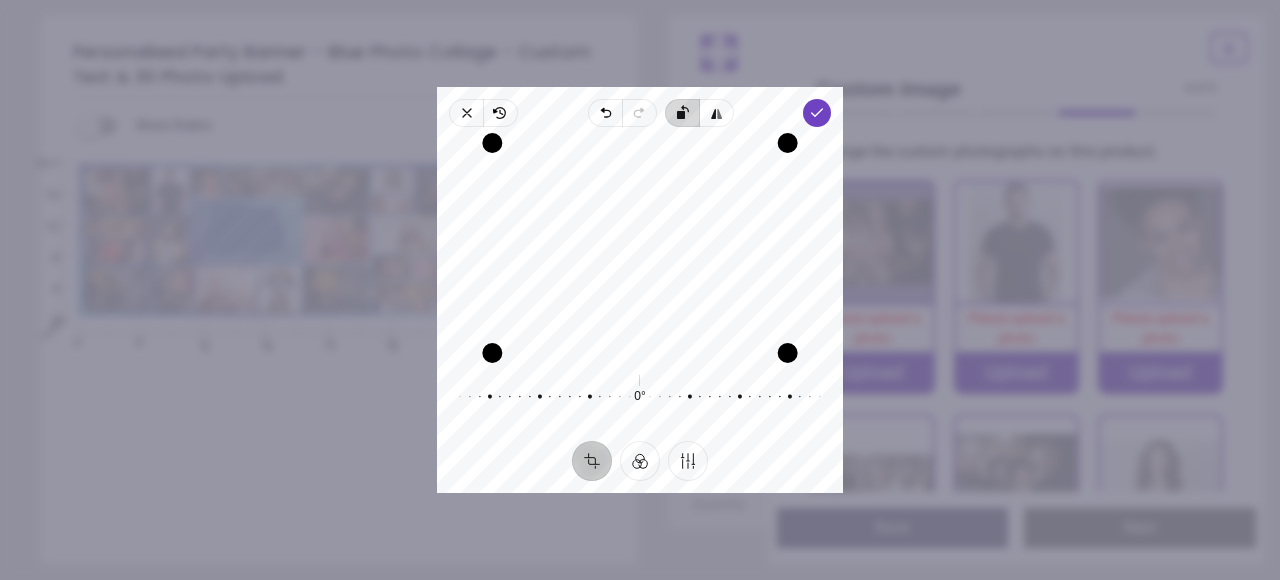 click 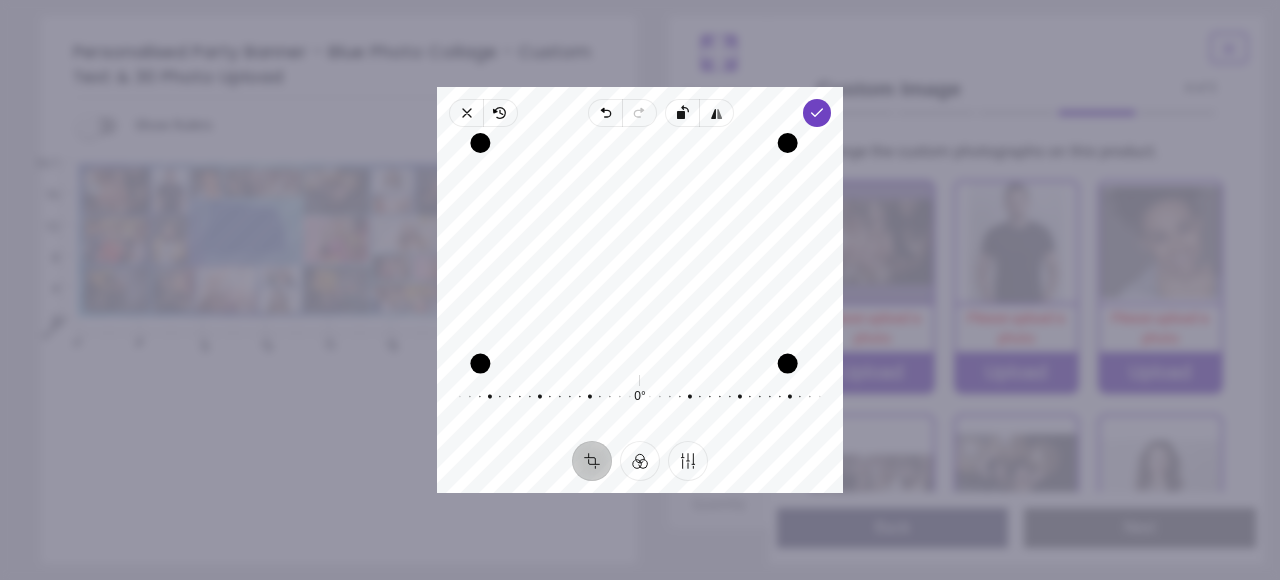 drag, startPoint x: 489, startPoint y: 355, endPoint x: 274, endPoint y: 329, distance: 216.56639 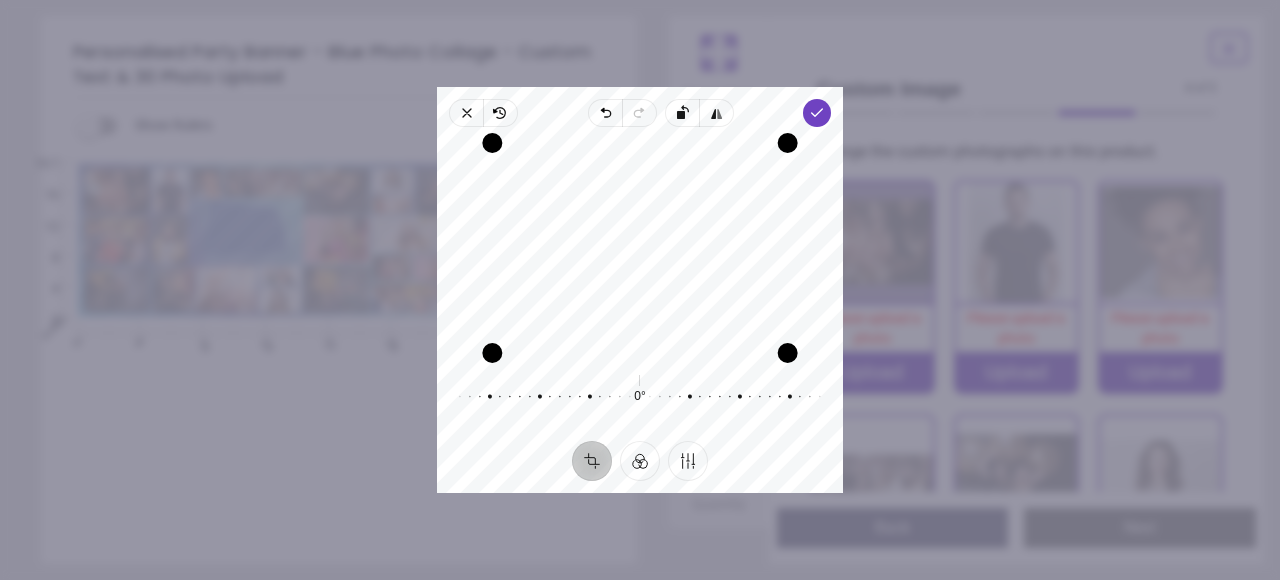 drag, startPoint x: 564, startPoint y: 238, endPoint x: 628, endPoint y: 218, distance: 67.052216 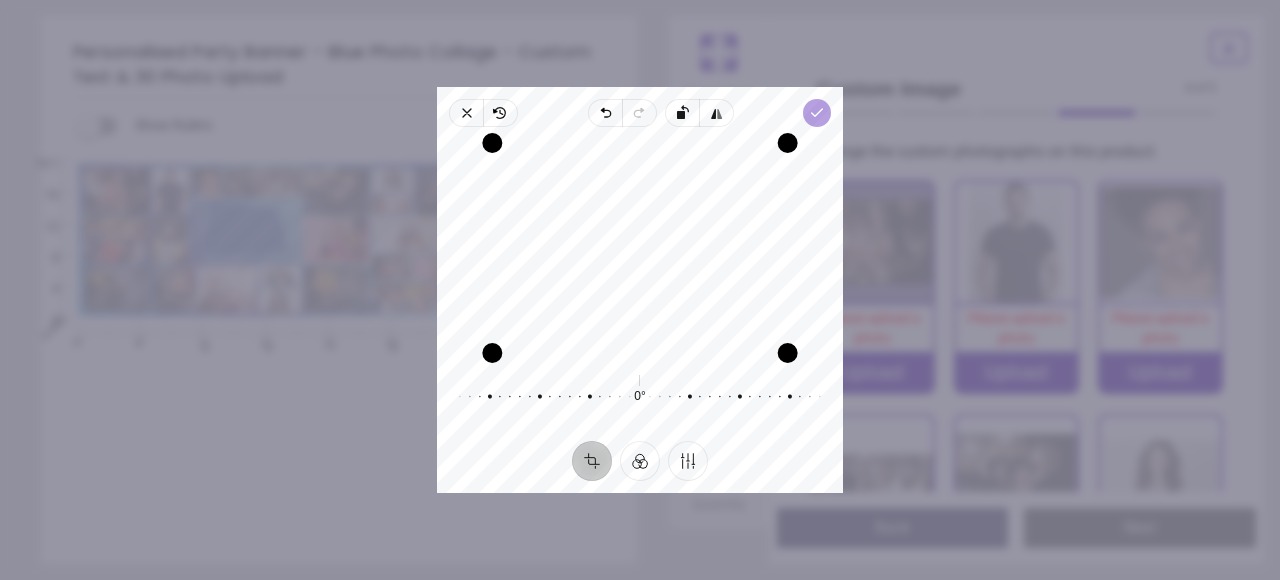 click on "Done" at bounding box center [817, 113] 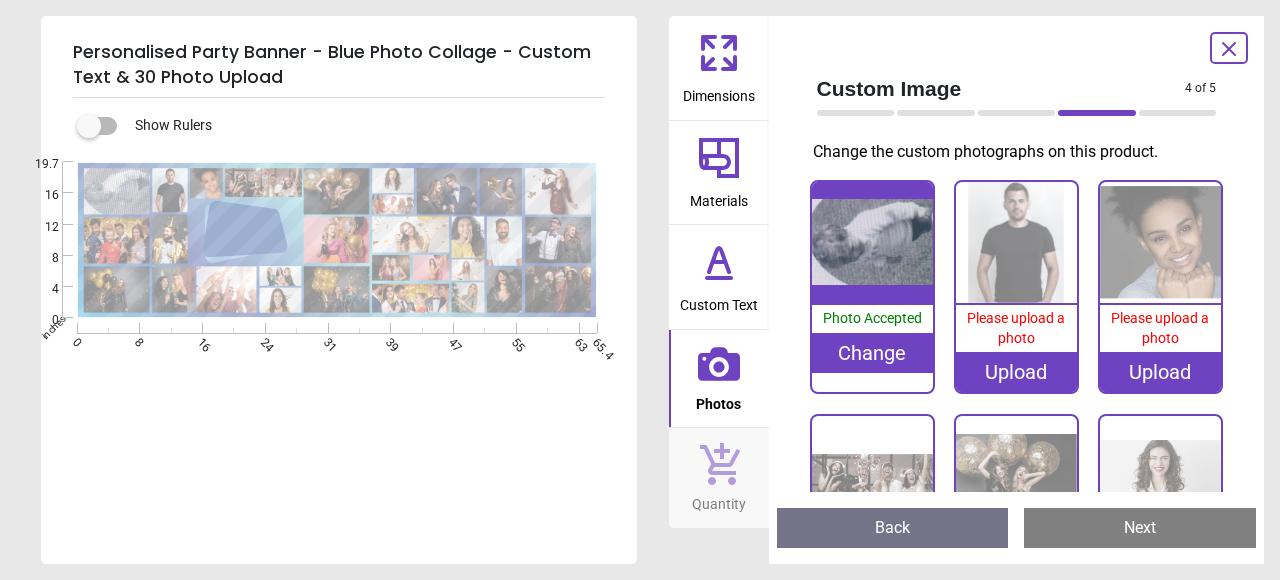 scroll, scrollTop: 0, scrollLeft: 0, axis: both 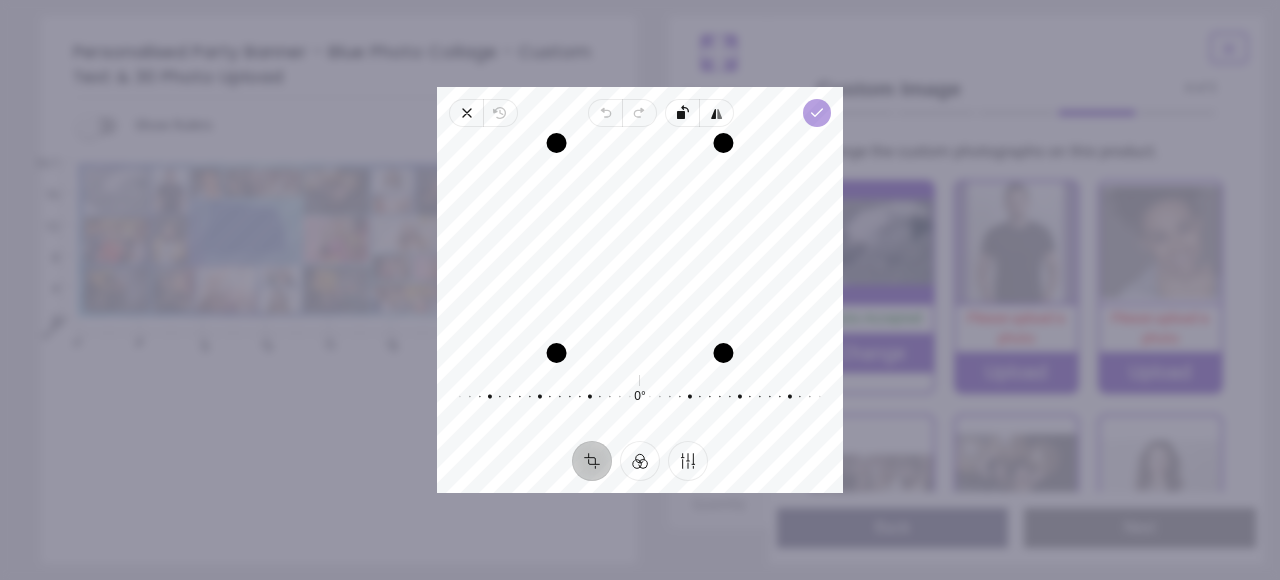 click 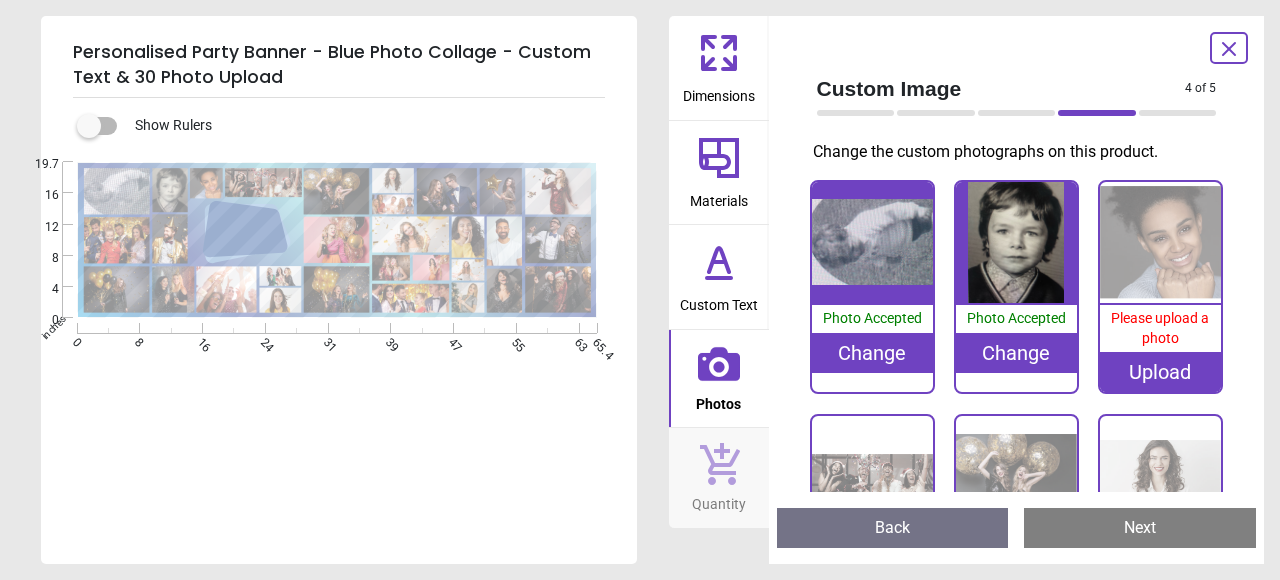 click on "Upload" at bounding box center (1160, 372) 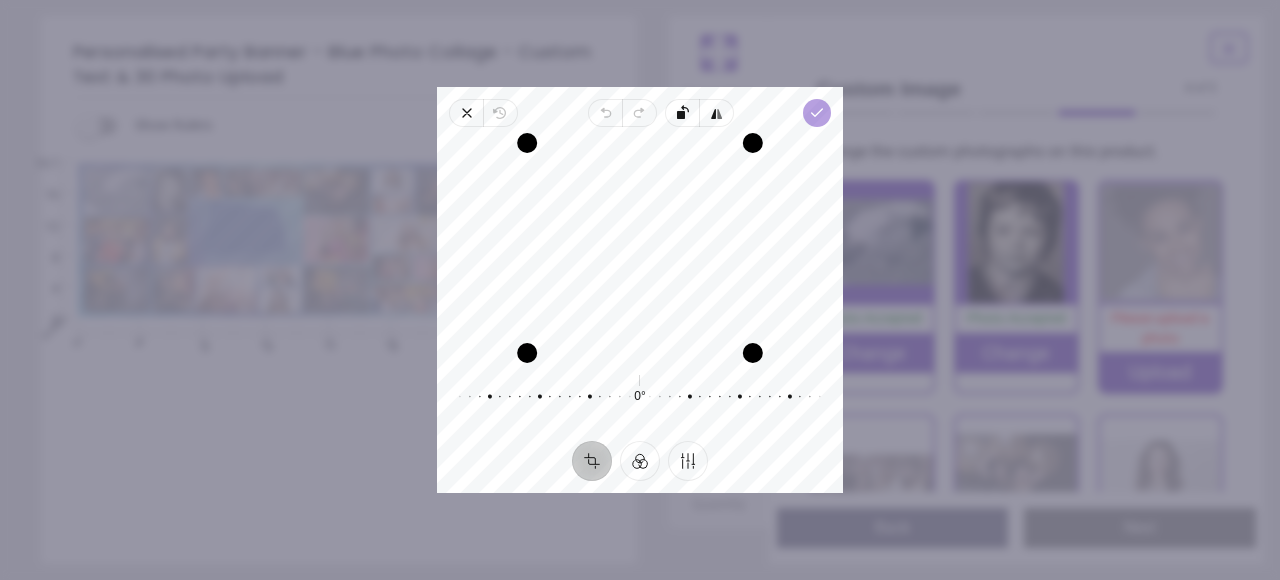 click 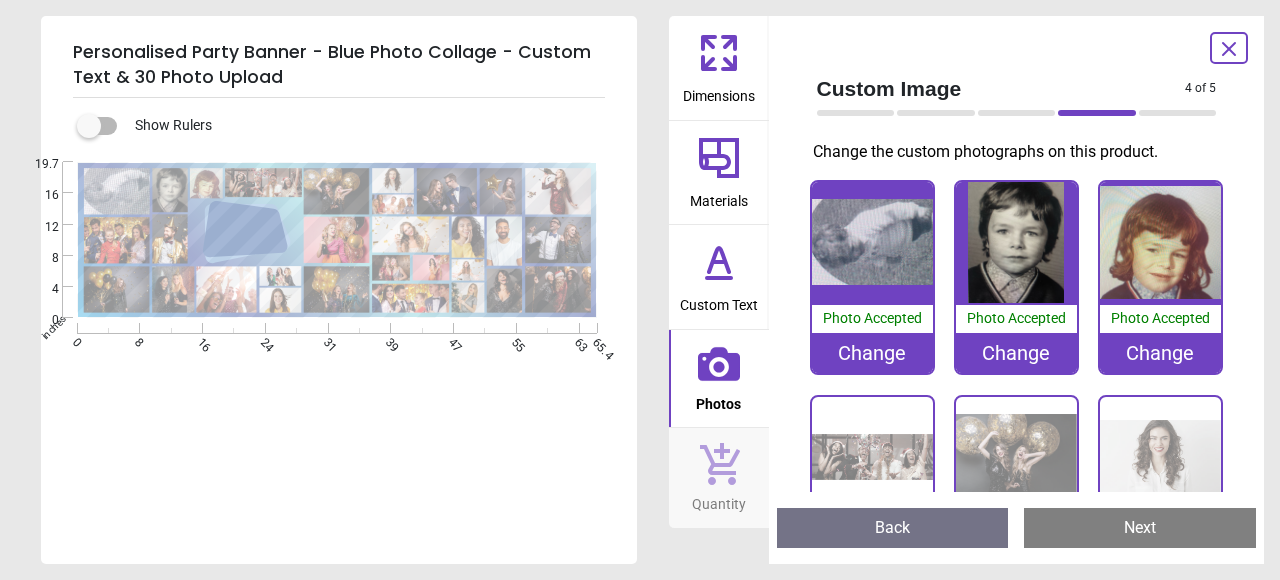 scroll, scrollTop: 166, scrollLeft: 0, axis: vertical 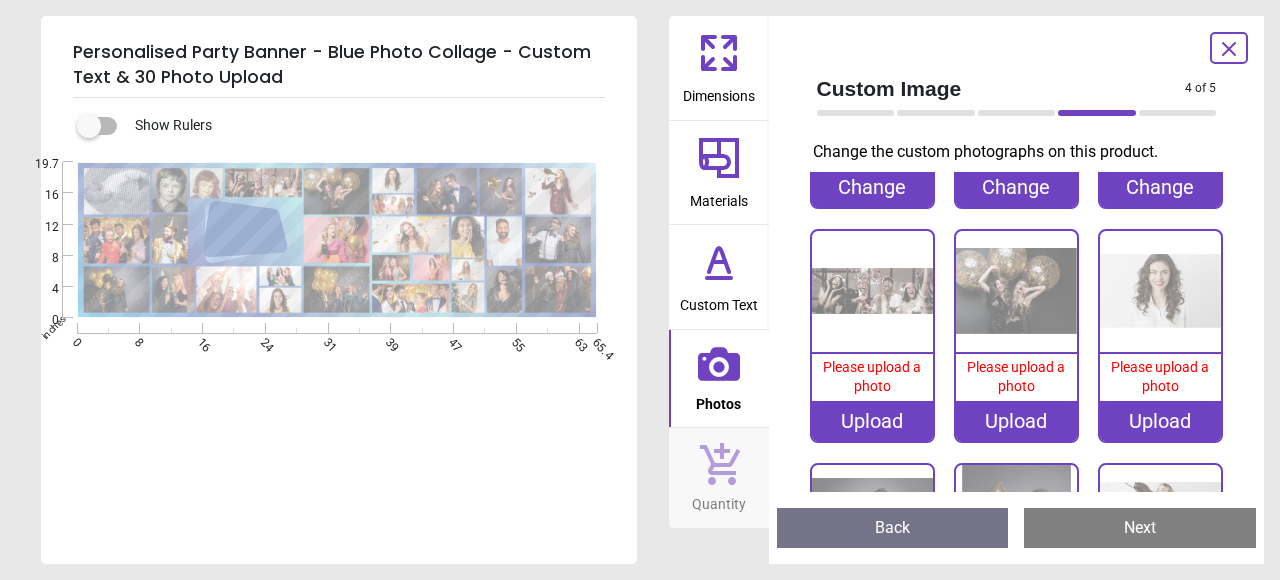 click on "Upload" at bounding box center (872, 421) 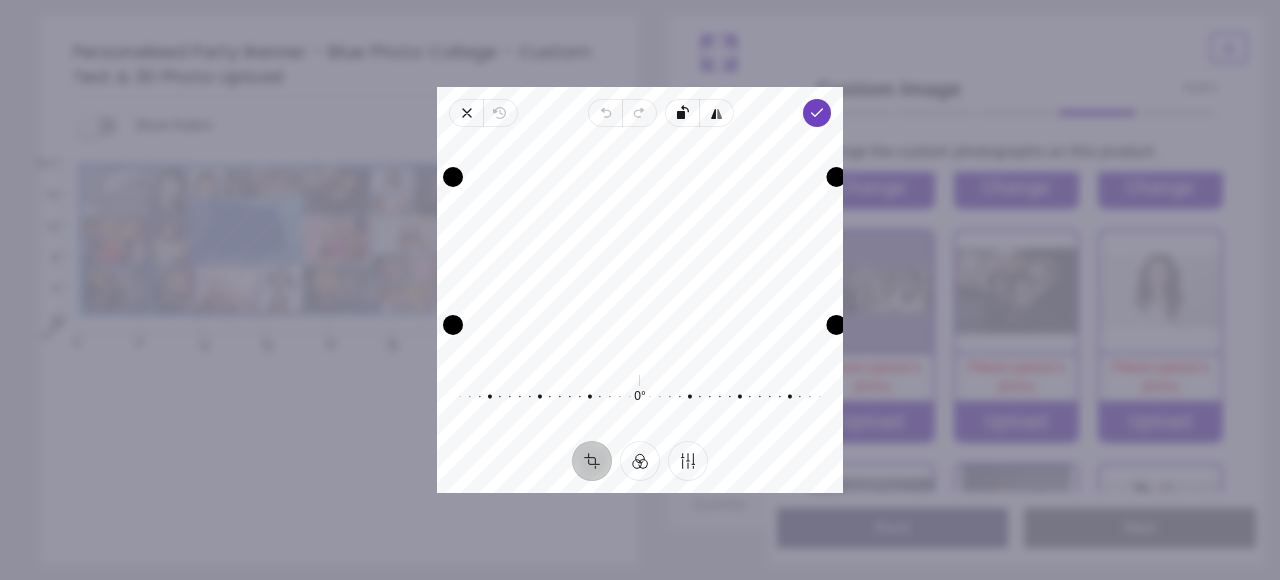 drag, startPoint x: 828, startPoint y: 321, endPoint x: 802, endPoint y: 514, distance: 194.74342 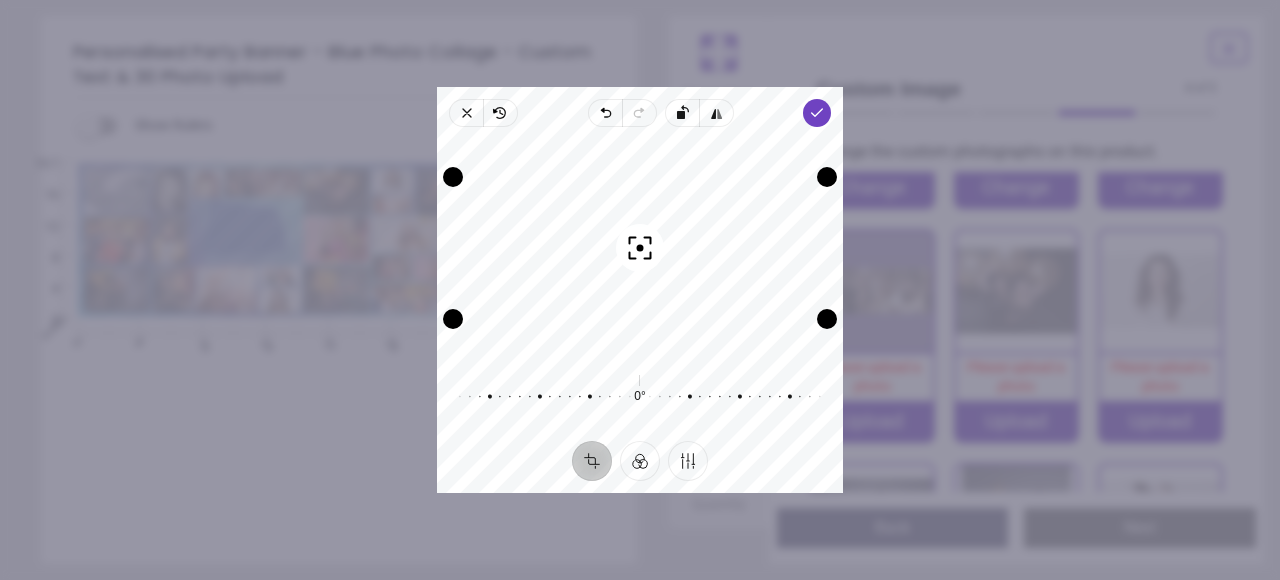 click 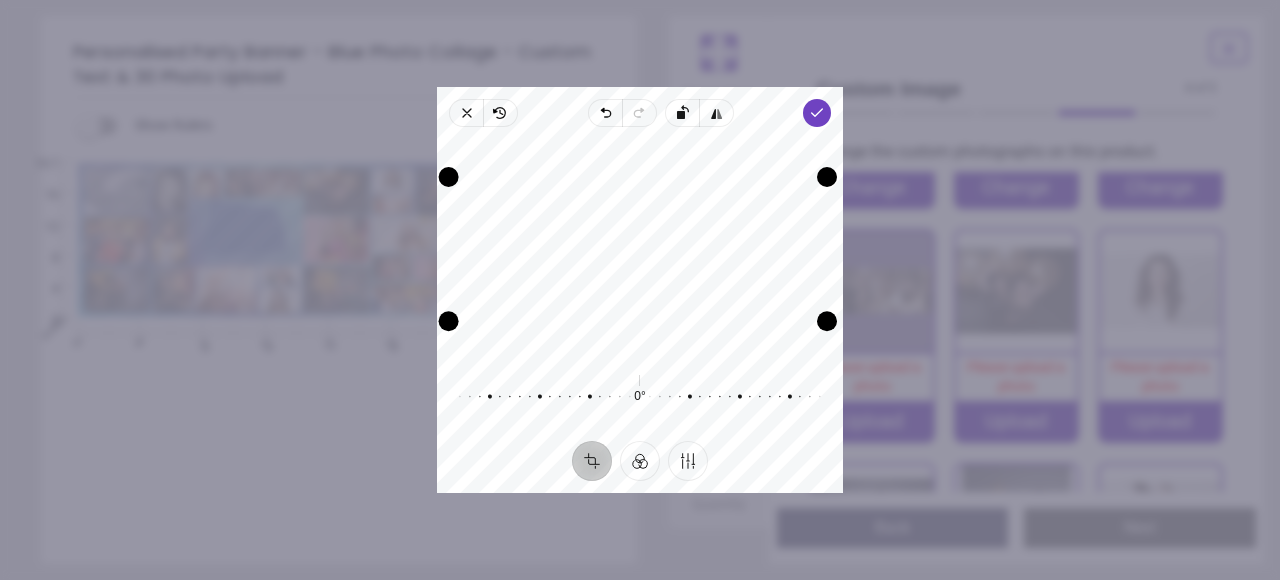 drag, startPoint x: 453, startPoint y: 316, endPoint x: 510, endPoint y: 447, distance: 142.86357 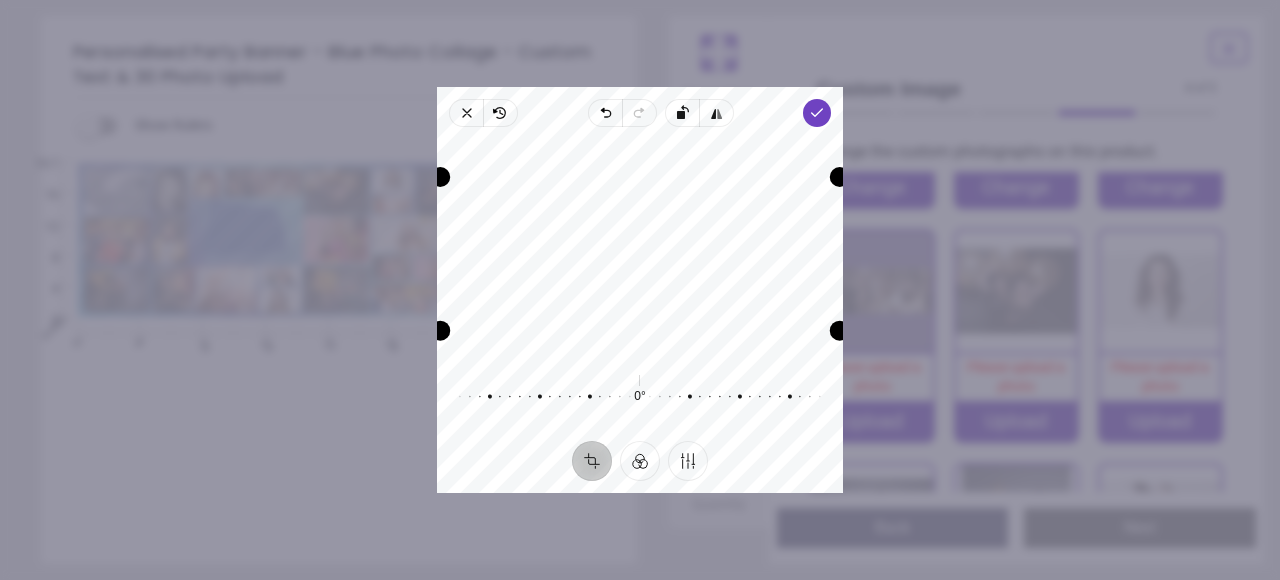 drag, startPoint x: 659, startPoint y: 324, endPoint x: 662, endPoint y: 460, distance: 136.03308 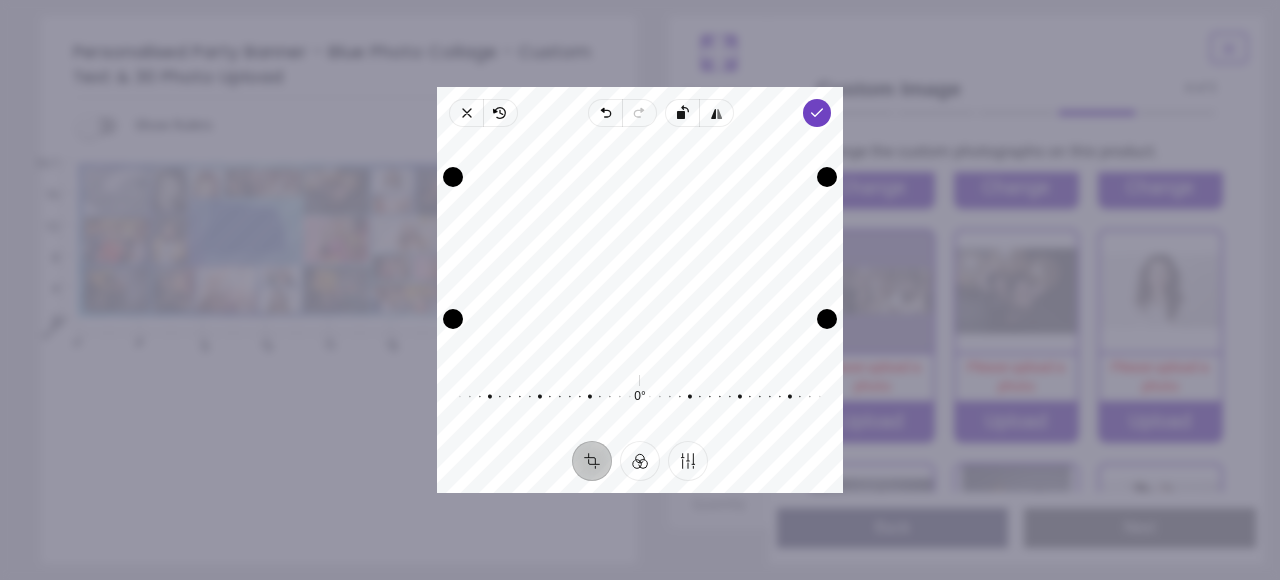 click on "Crop" at bounding box center (592, 461) 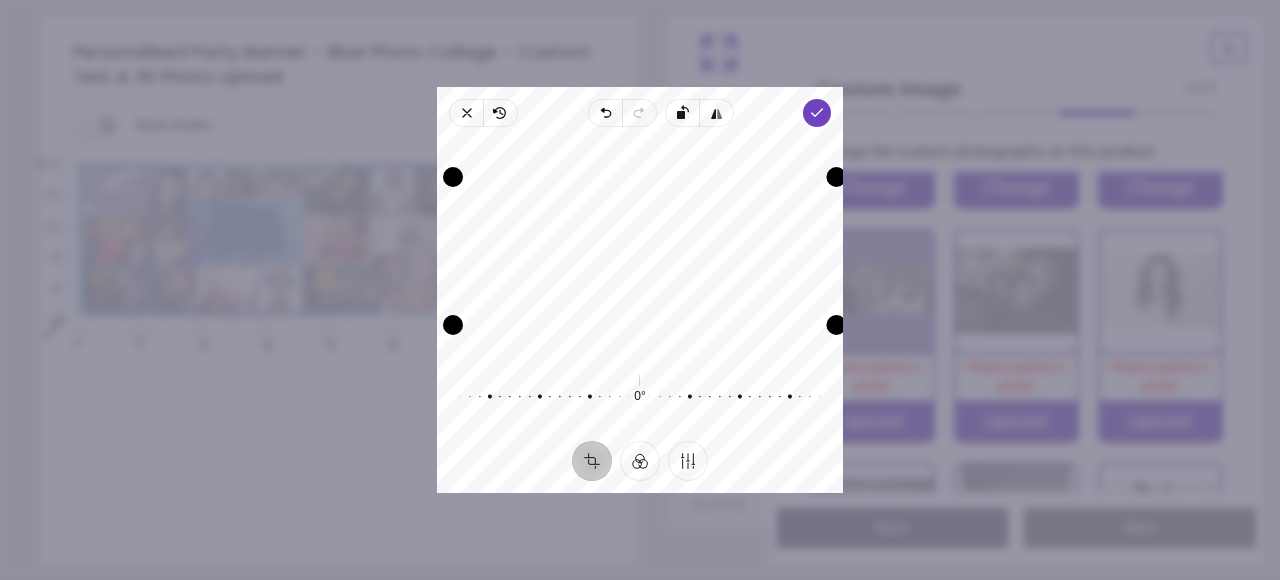 drag, startPoint x: 825, startPoint y: 322, endPoint x: 822, endPoint y: 480, distance: 158.02847 